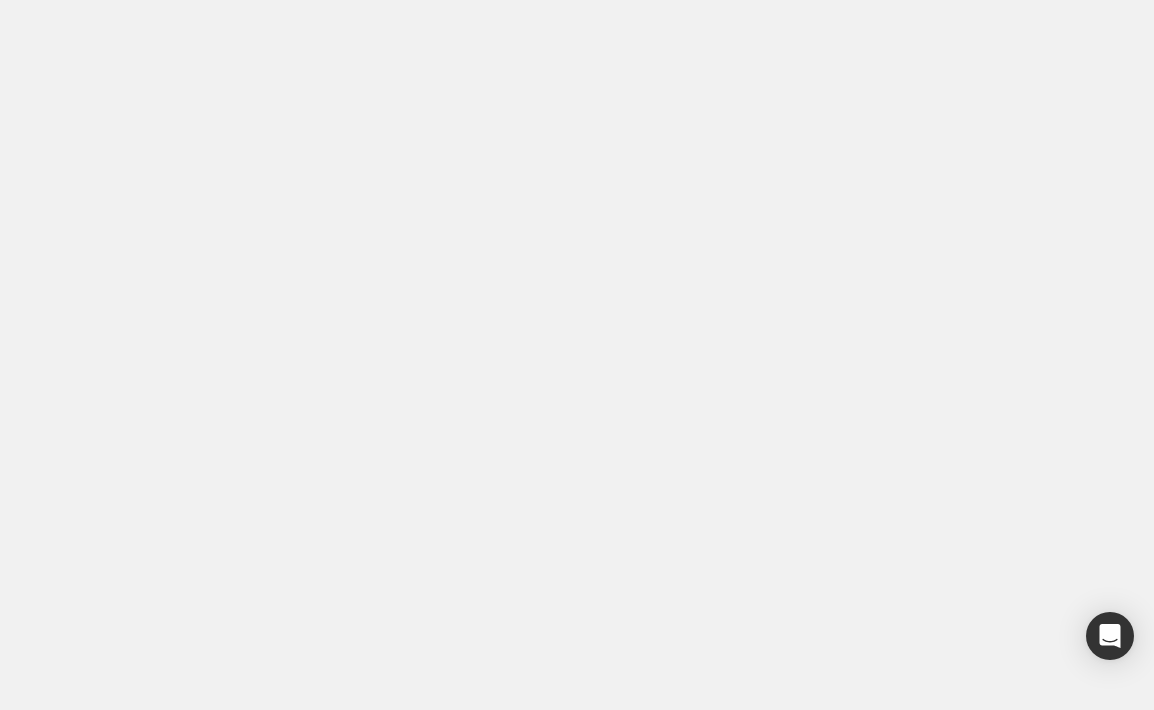 scroll, scrollTop: 0, scrollLeft: 0, axis: both 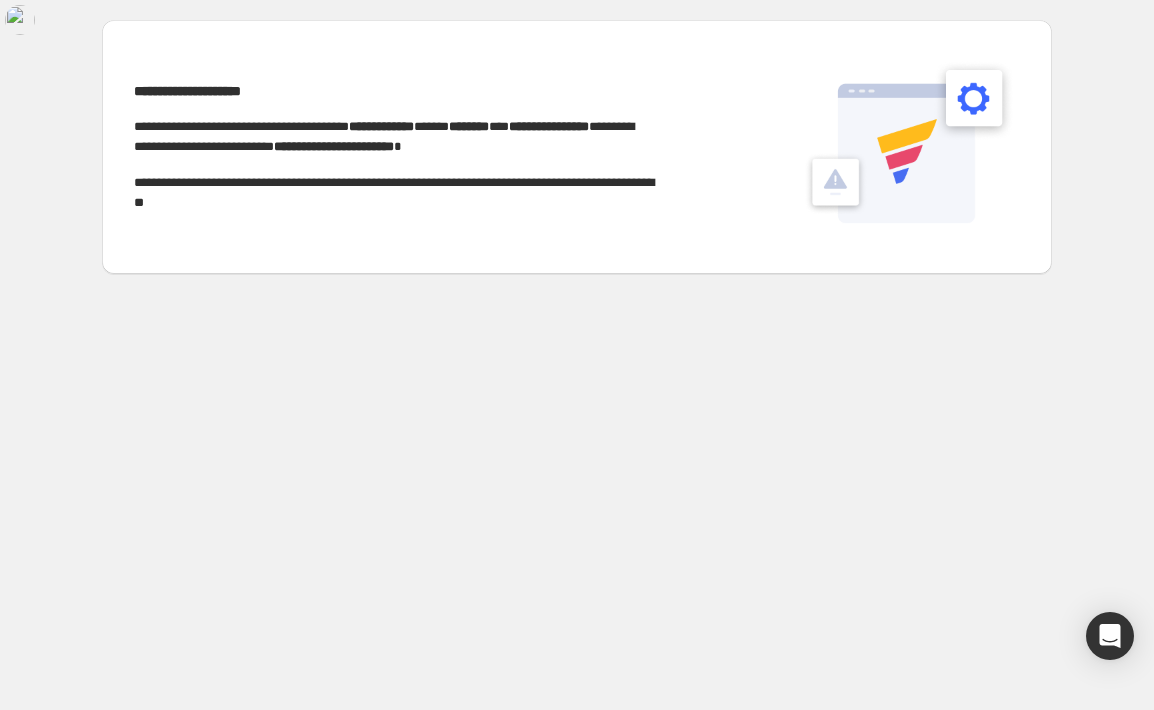 click on "**********" at bounding box center (394, 147) 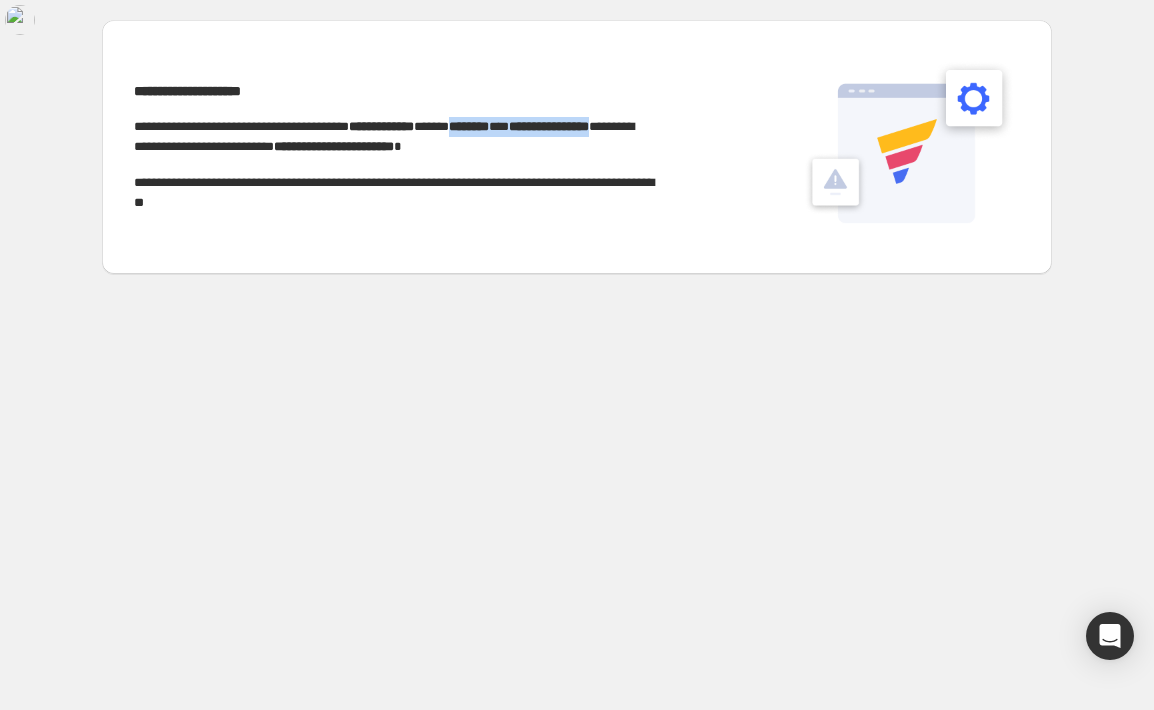 drag, startPoint x: 543, startPoint y: 125, endPoint x: 250, endPoint y: 139, distance: 293.3343 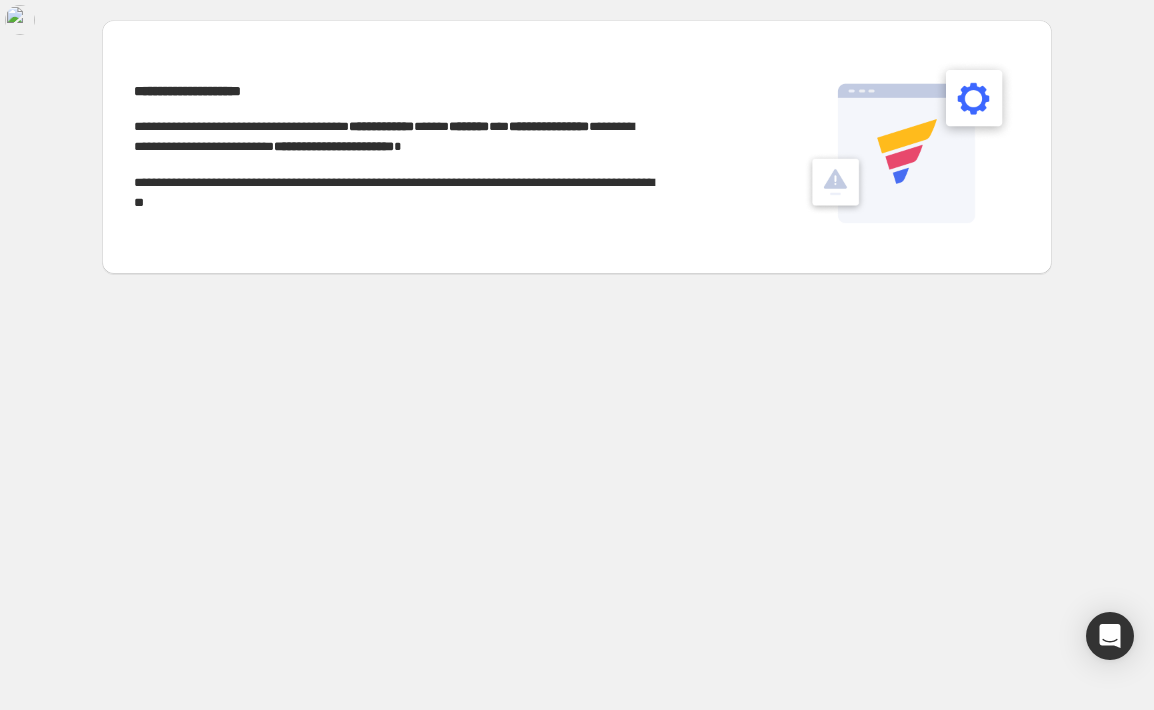 click on "**********" at bounding box center [577, 141] 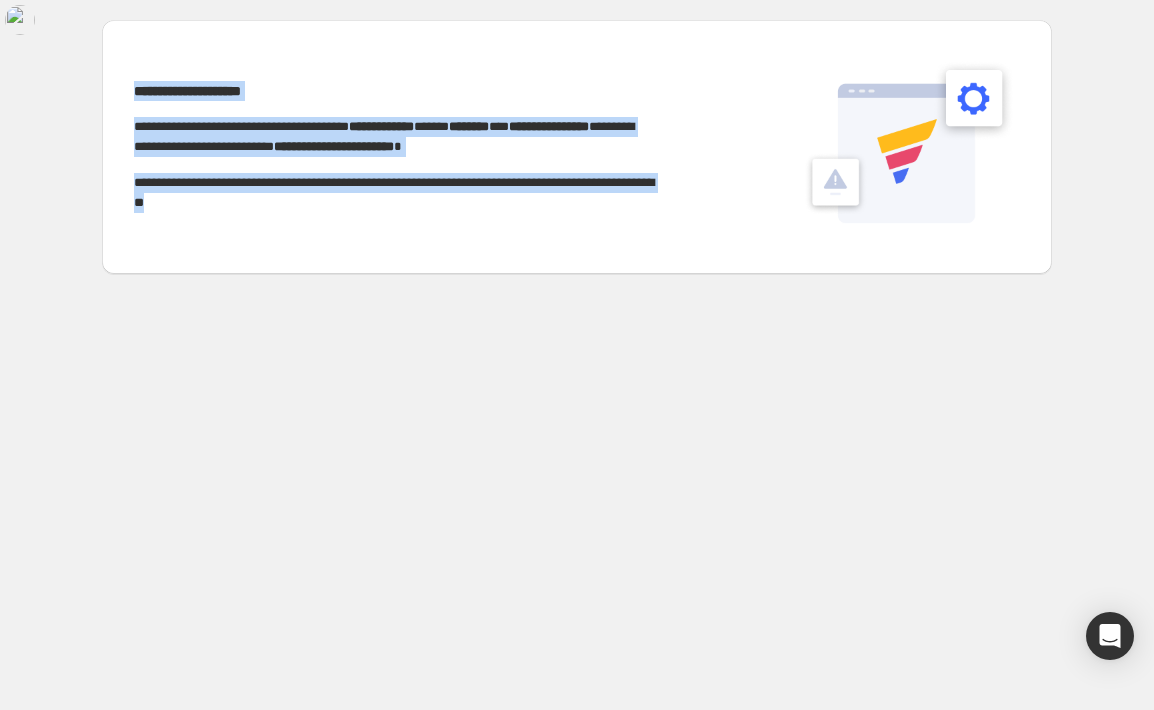 drag, startPoint x: 133, startPoint y: 88, endPoint x: 305, endPoint y: 208, distance: 209.72363 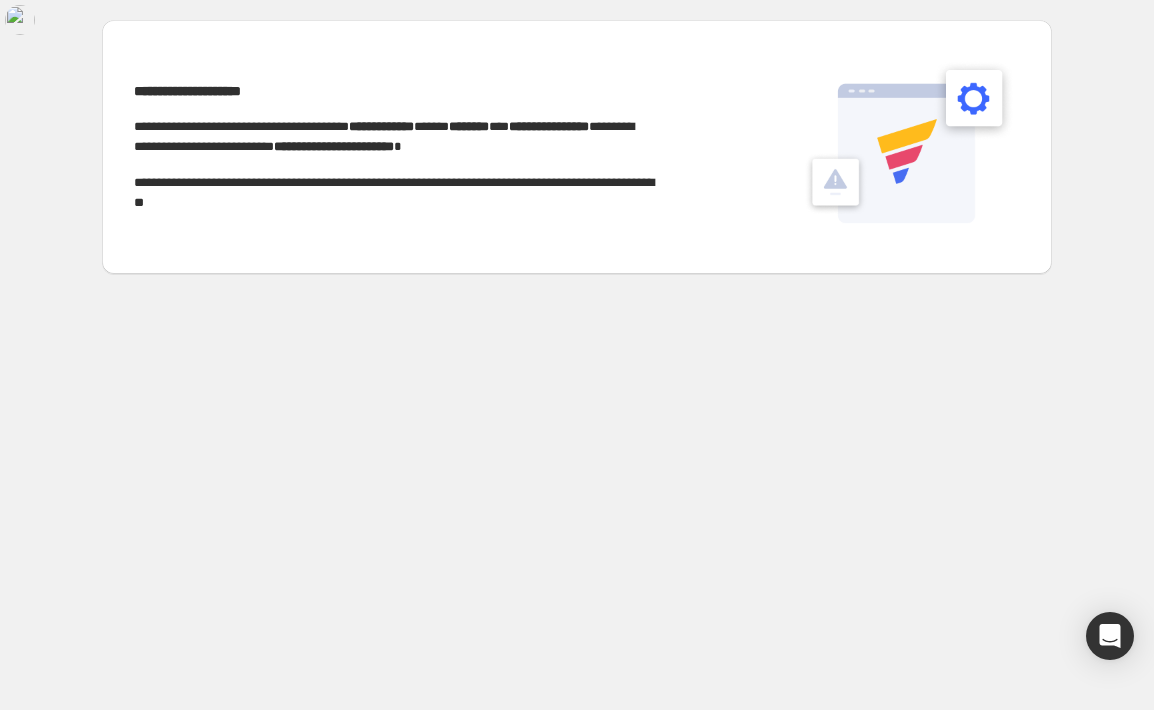 click on "**********" at bounding box center (577, 147) 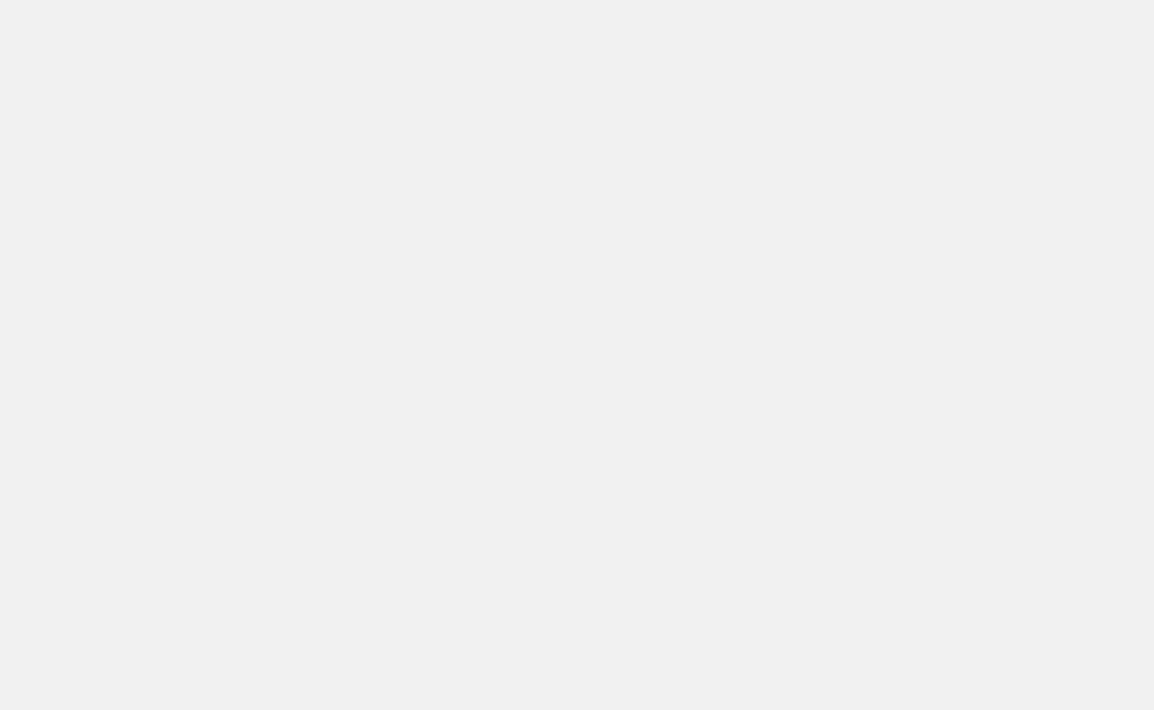 scroll, scrollTop: 0, scrollLeft: 0, axis: both 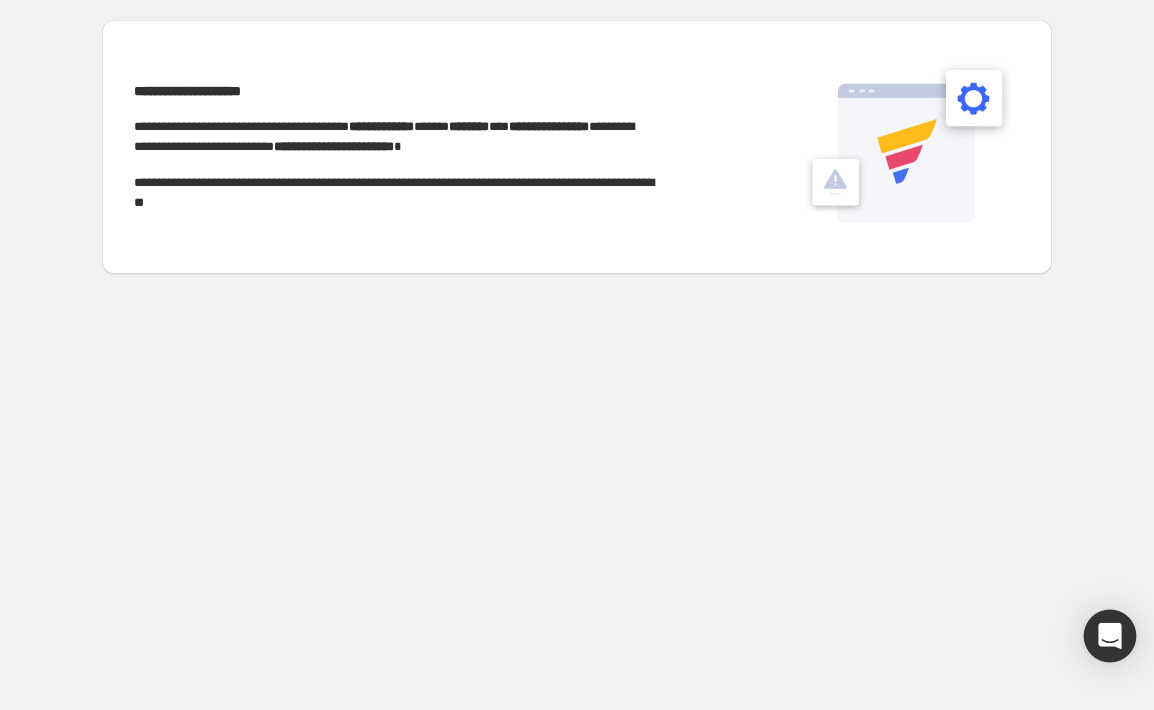 click 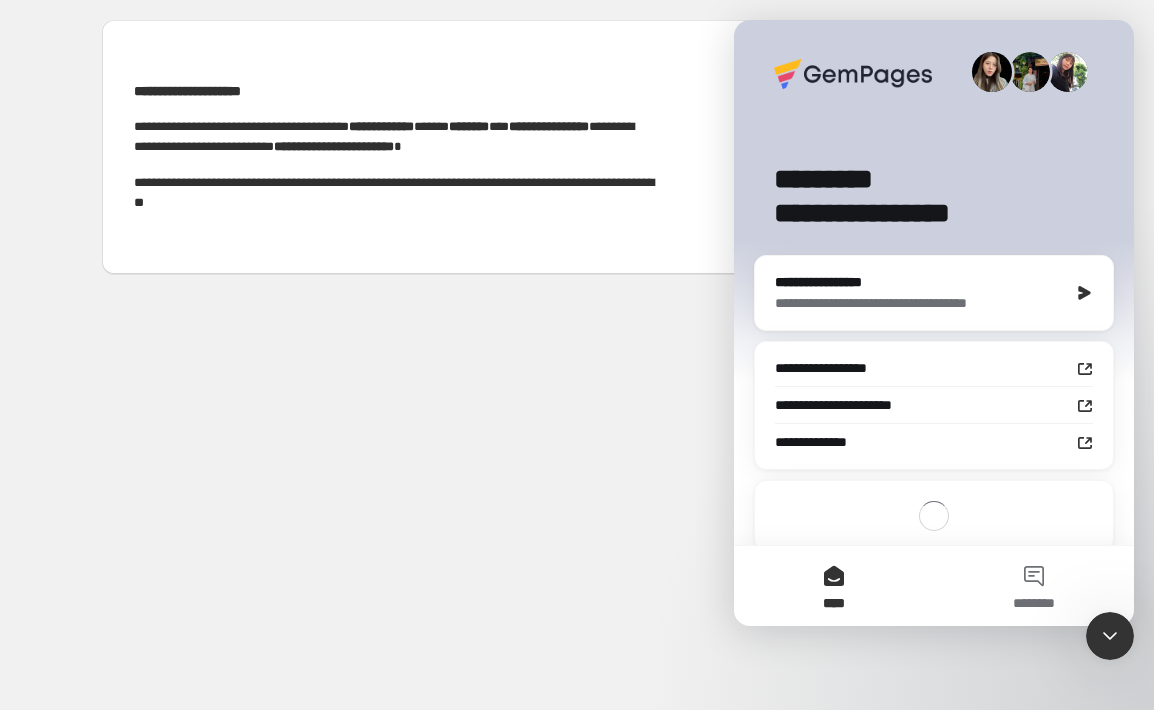 scroll, scrollTop: 0, scrollLeft: 0, axis: both 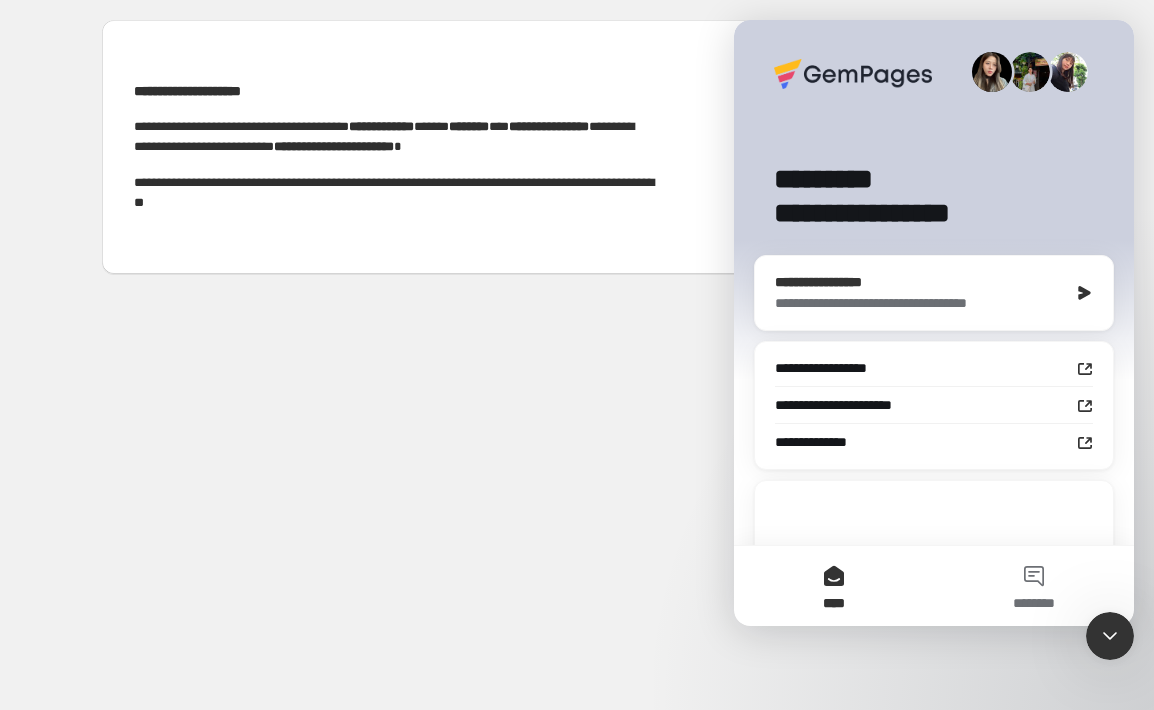 click on "**********" at bounding box center [921, 282] 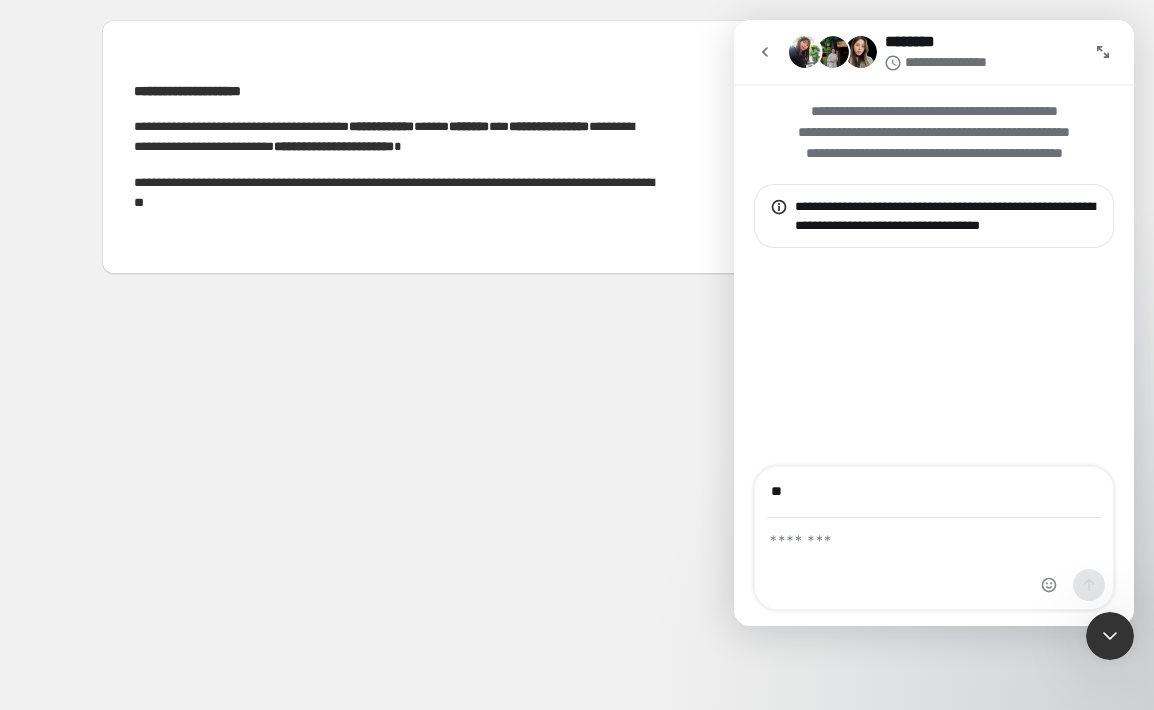 type on "*" 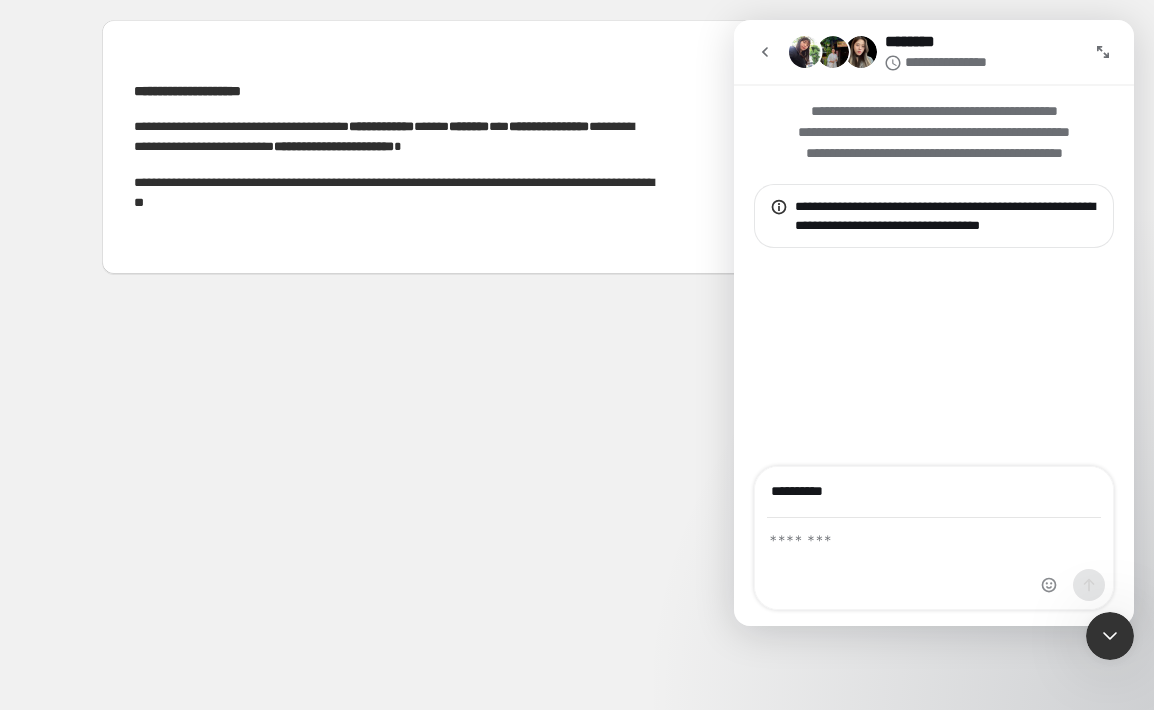 type on "**********" 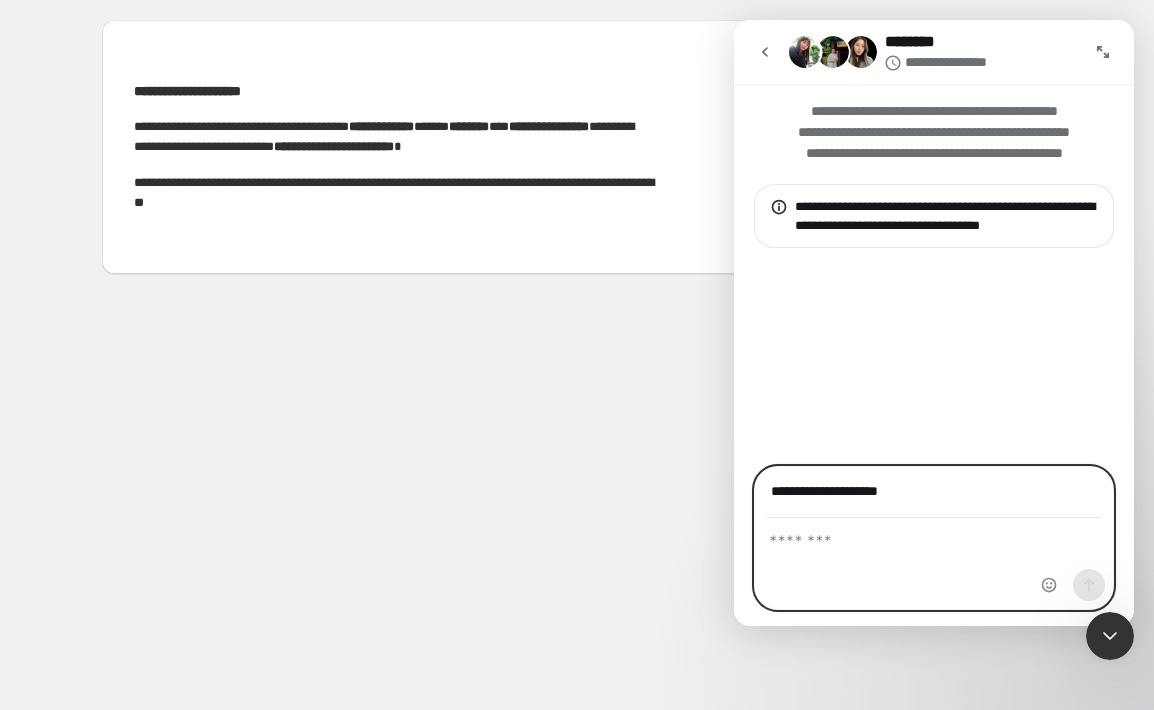 click at bounding box center (934, 536) 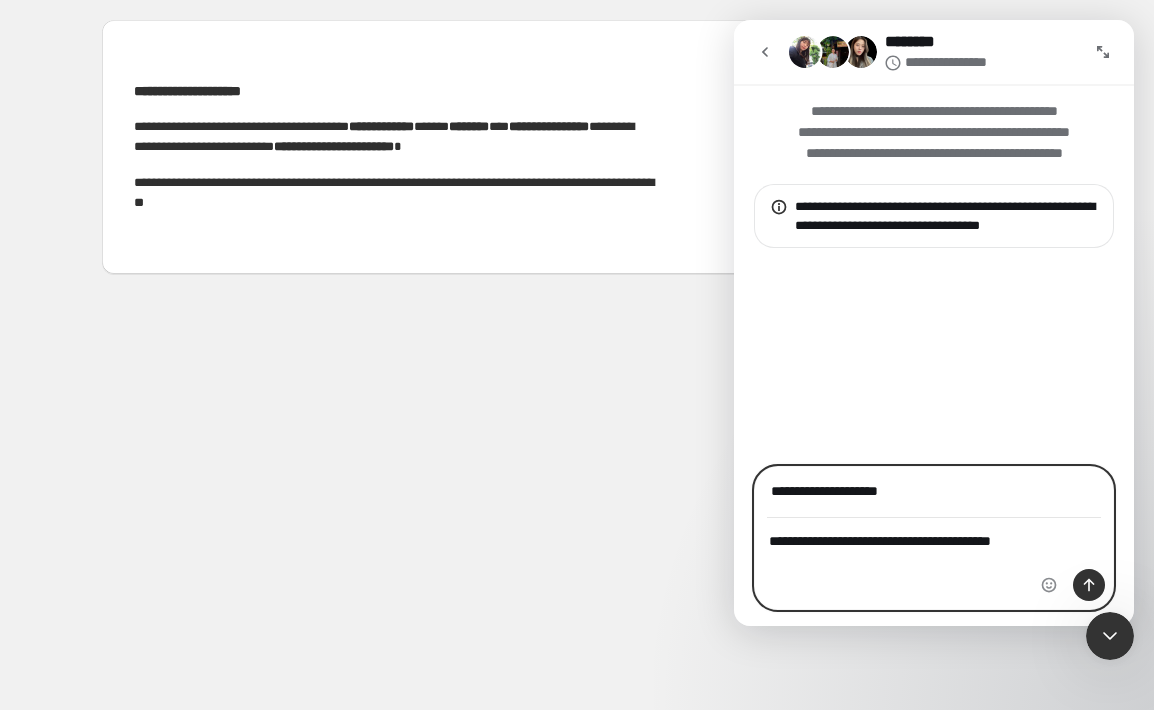 type on "**********" 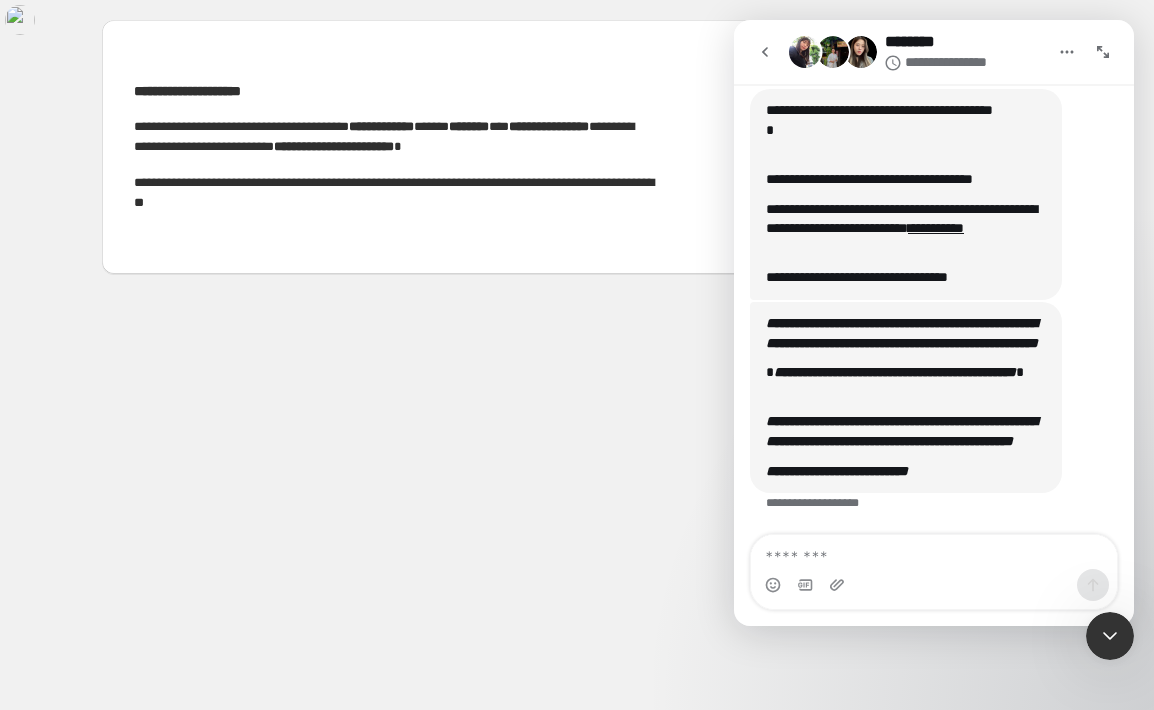 scroll, scrollTop: 301, scrollLeft: 0, axis: vertical 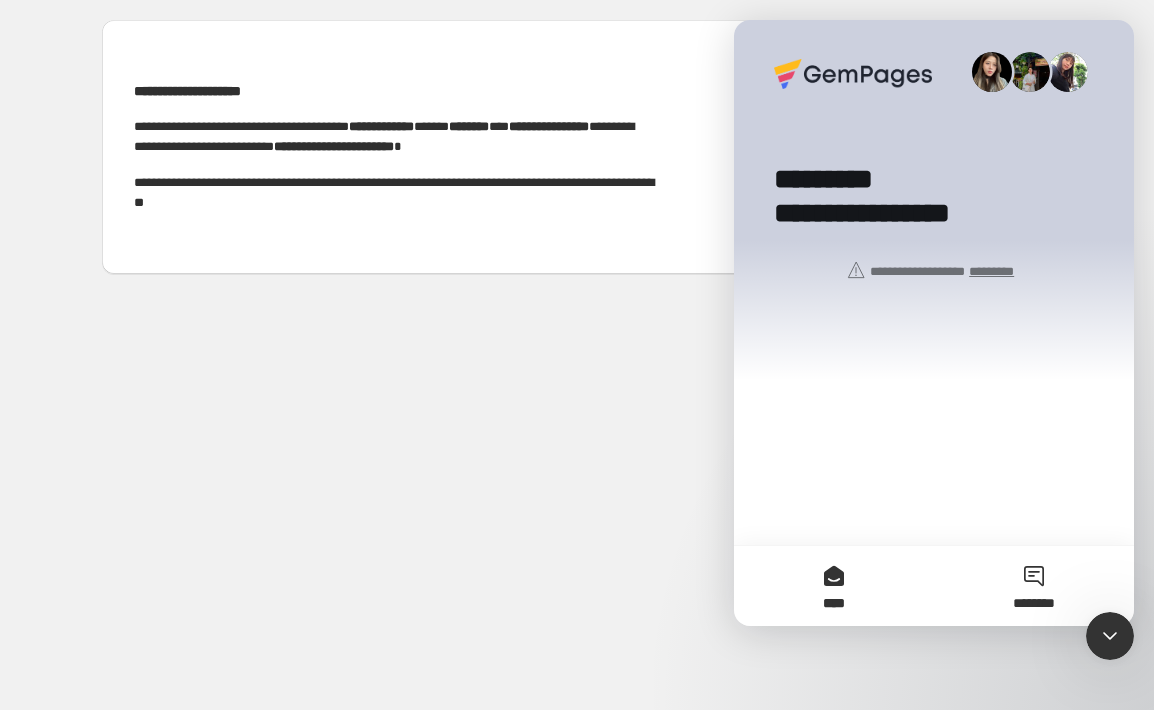 click on "********" at bounding box center (1034, 586) 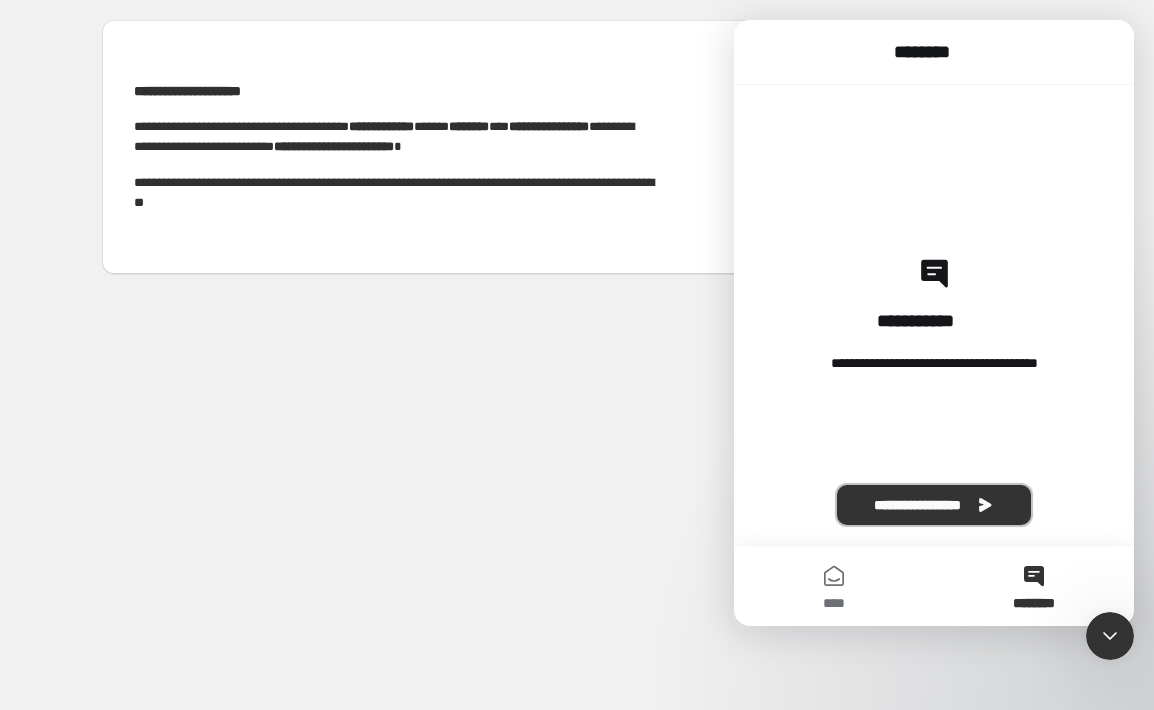 click on "**********" at bounding box center (934, 505) 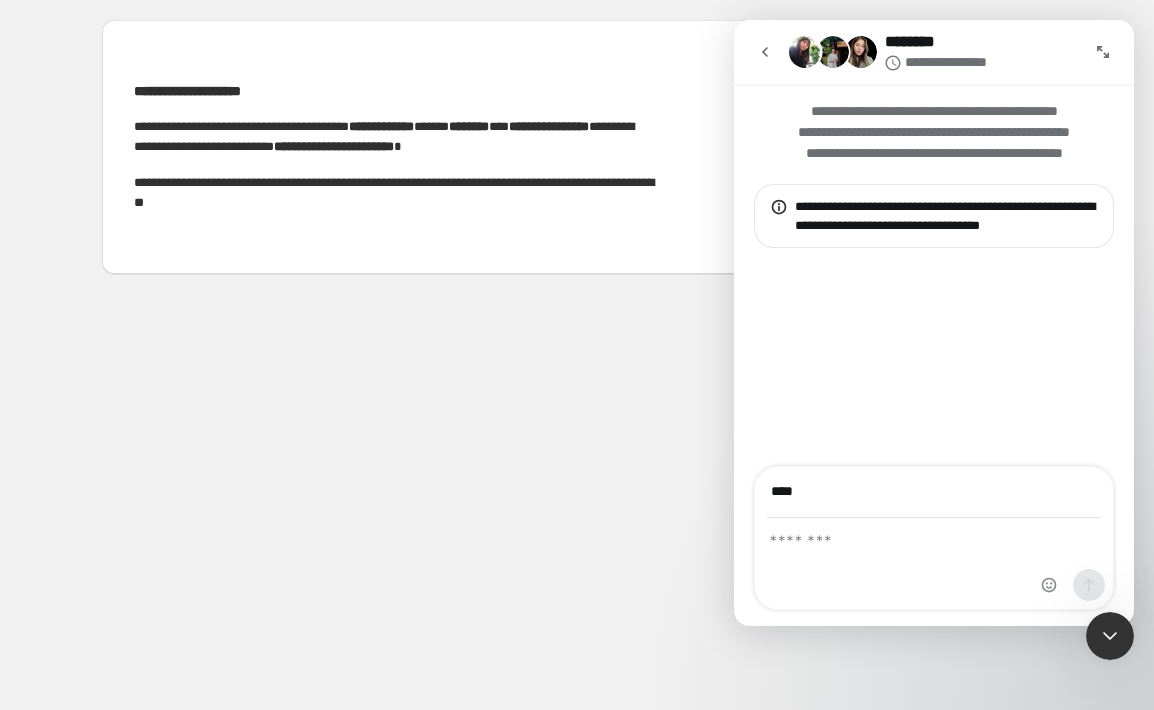 type on "**********" 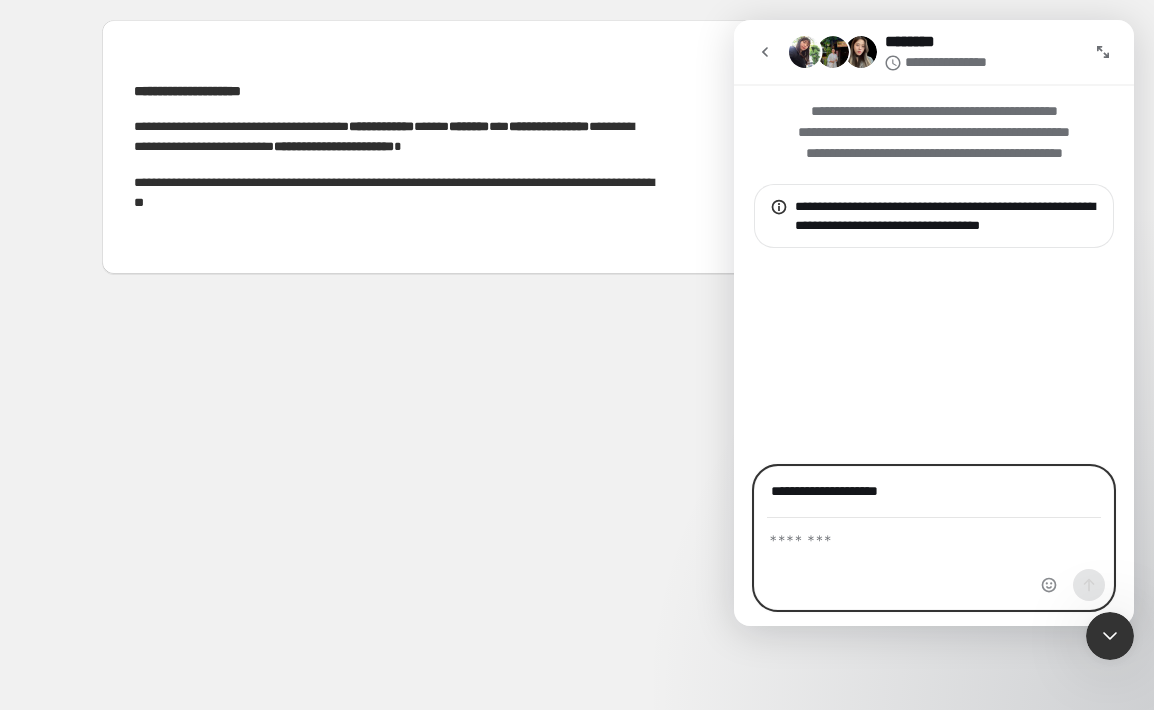 click at bounding box center (934, 536) 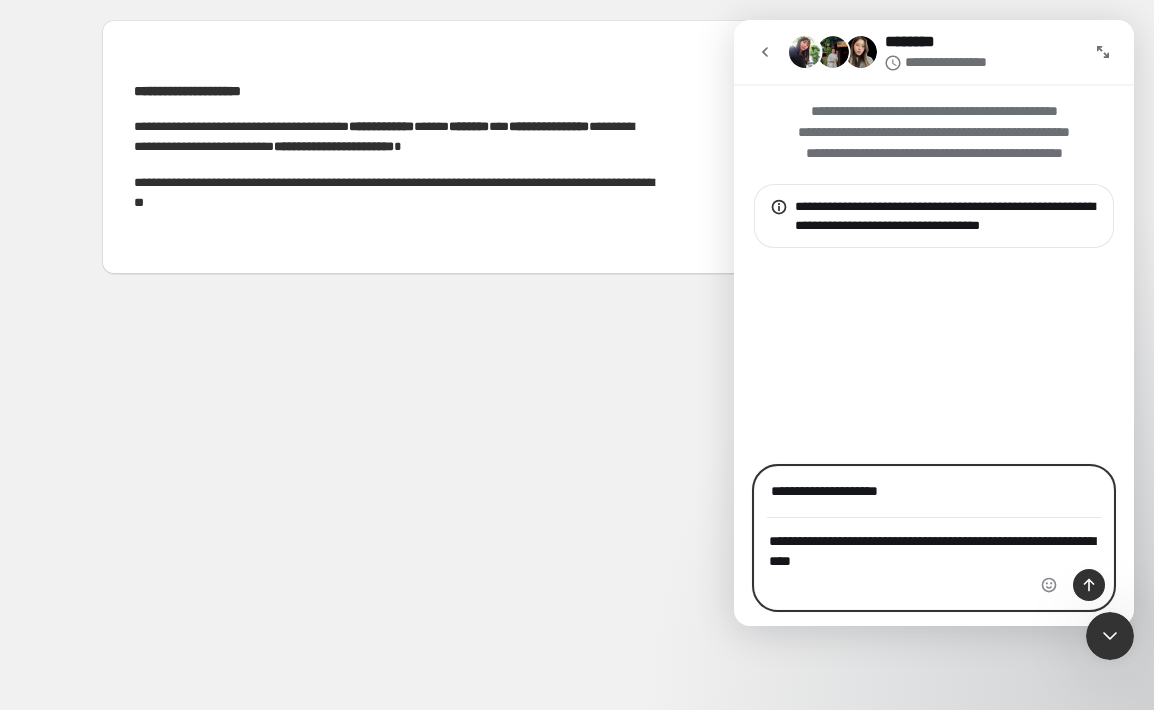 type on "**********" 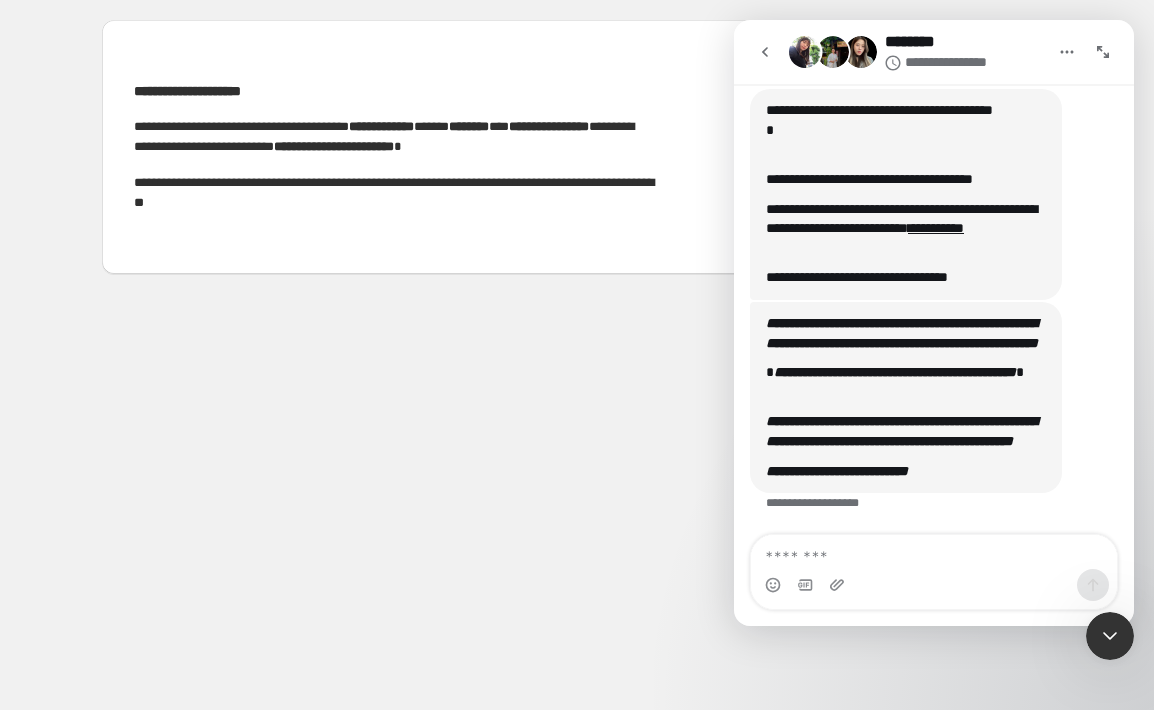 scroll, scrollTop: 301, scrollLeft: 0, axis: vertical 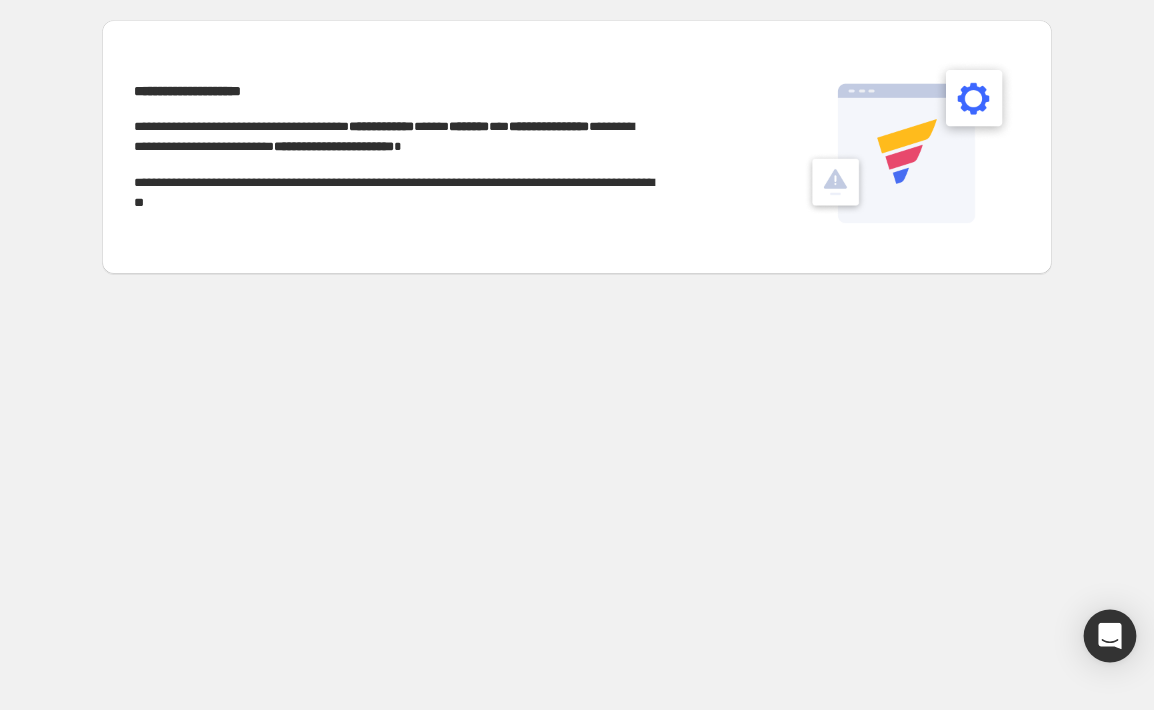 click 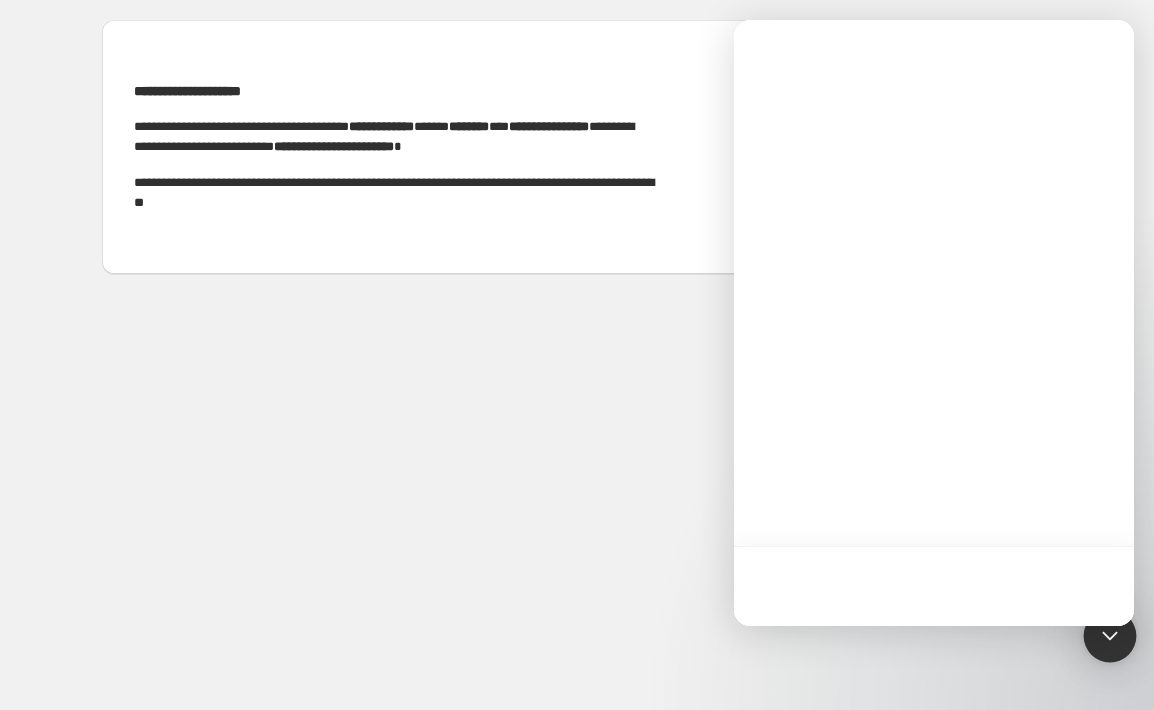 scroll, scrollTop: 0, scrollLeft: 0, axis: both 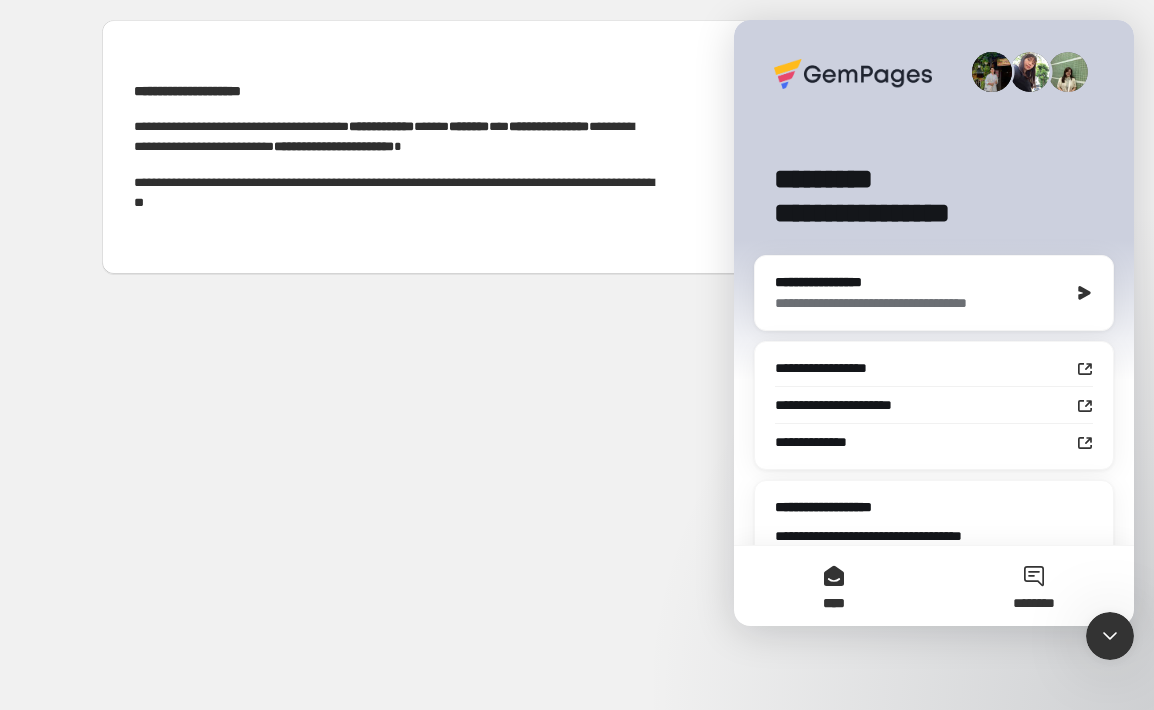 click on "********" at bounding box center [1034, 586] 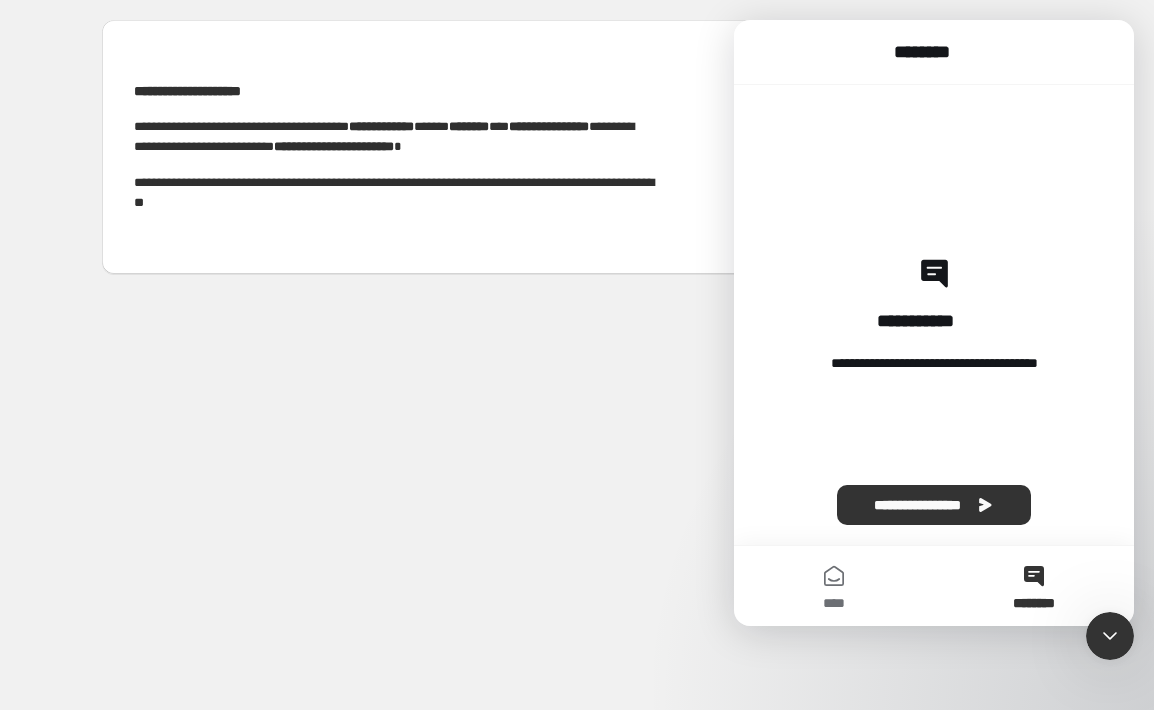 click on "**********" at bounding box center [933, 321] 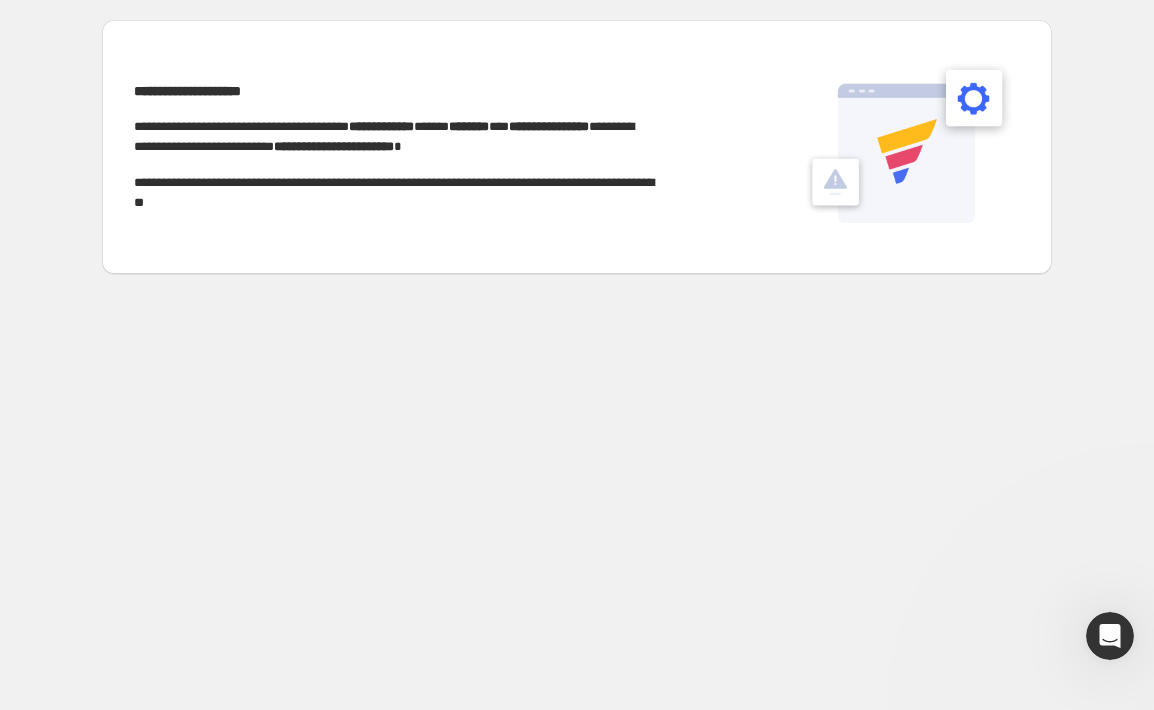 scroll, scrollTop: 0, scrollLeft: 0, axis: both 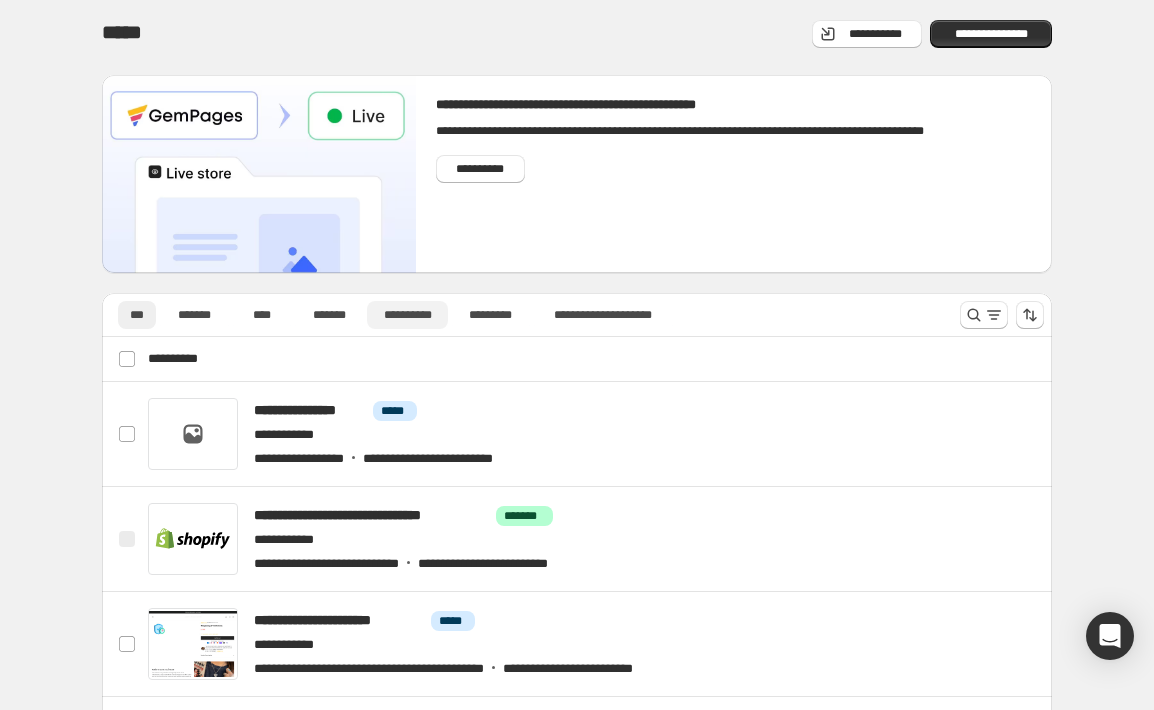 click on "**********" at bounding box center [407, 315] 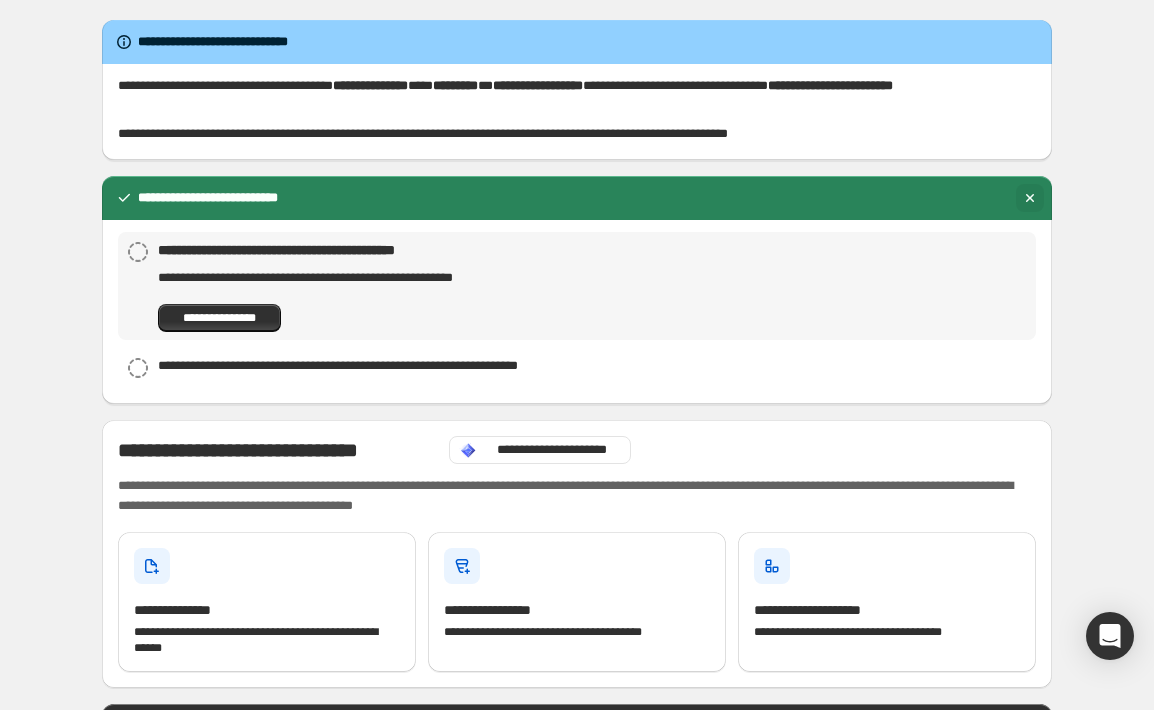 click 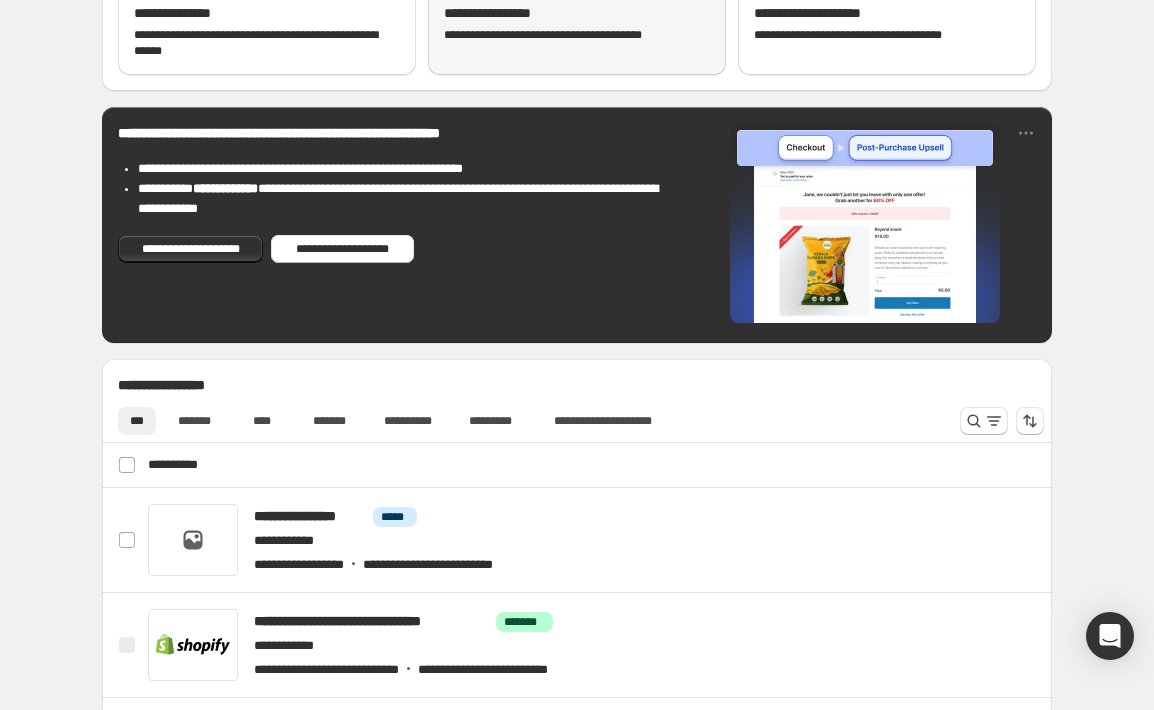 scroll, scrollTop: 626, scrollLeft: 0, axis: vertical 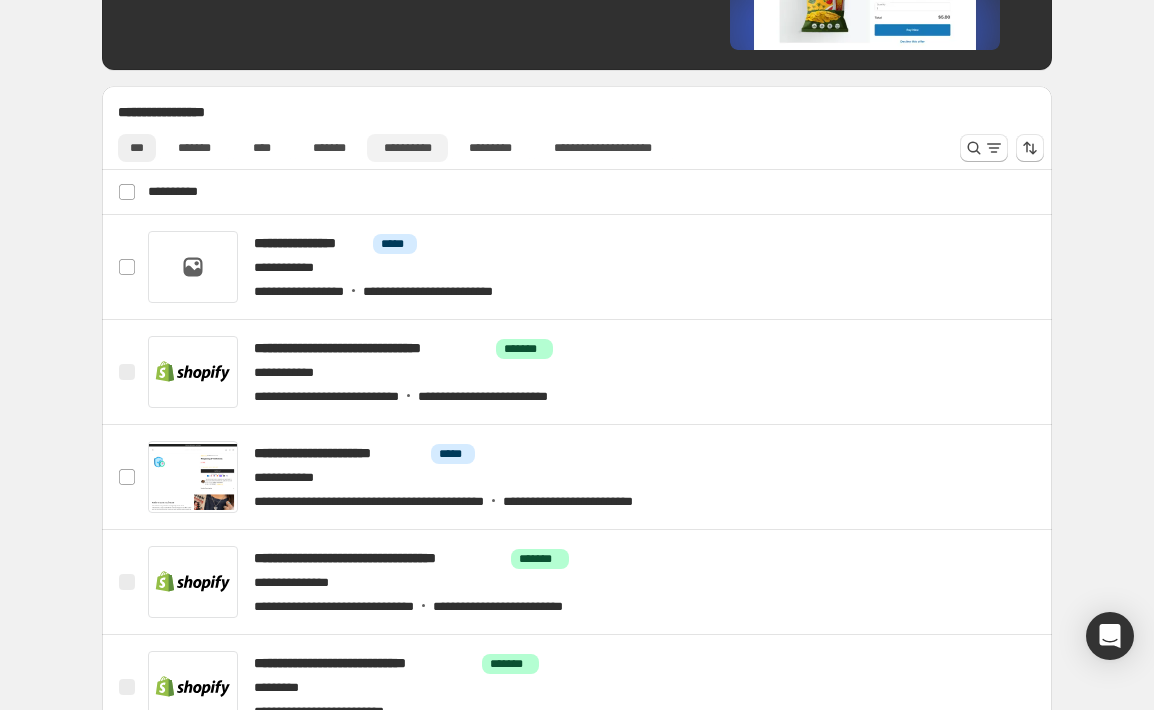 click on "**********" at bounding box center (407, 148) 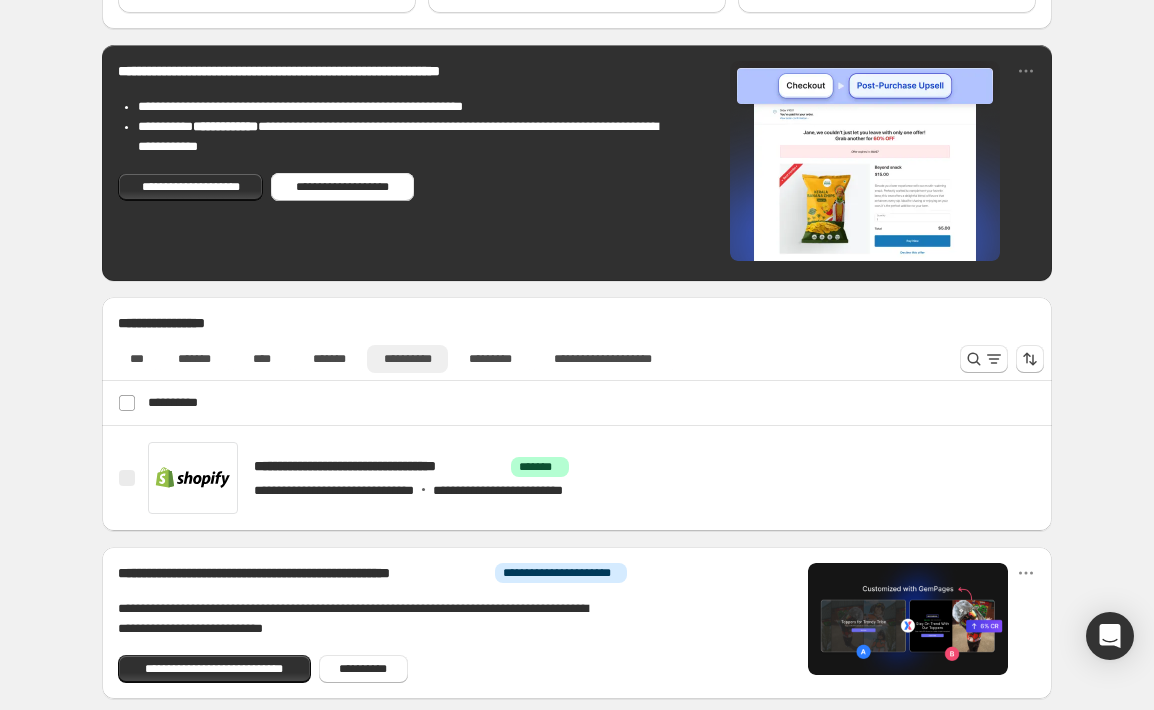 scroll, scrollTop: 511, scrollLeft: 0, axis: vertical 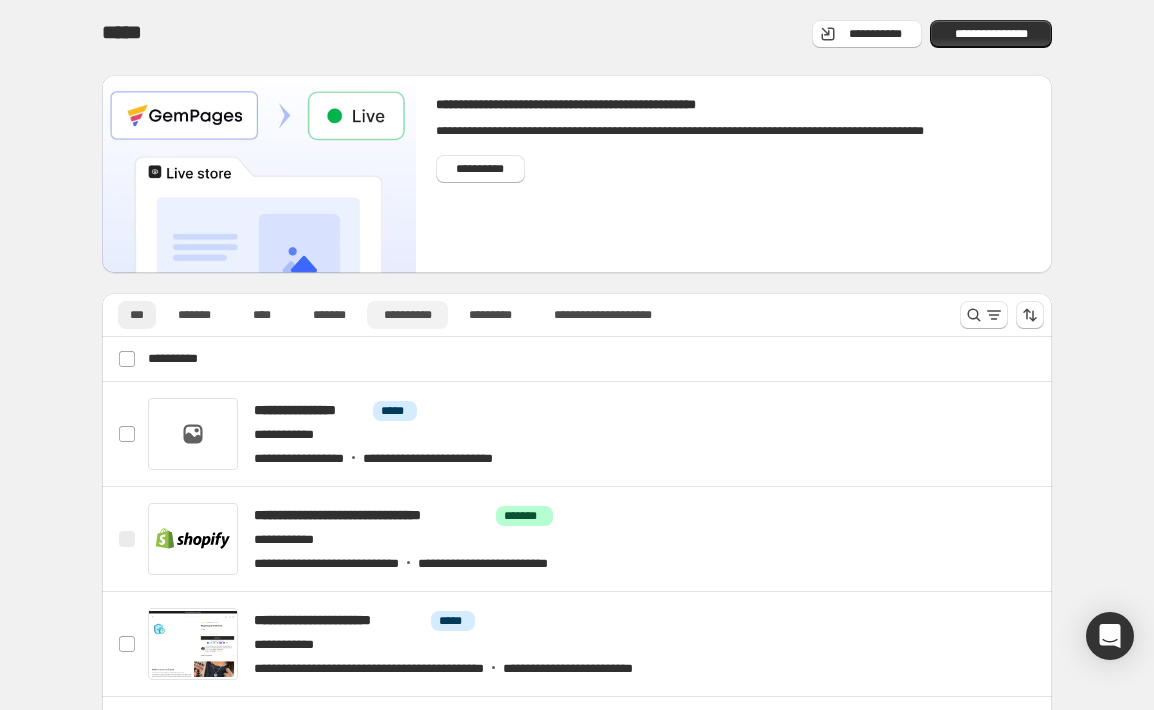 click on "**********" at bounding box center (407, 315) 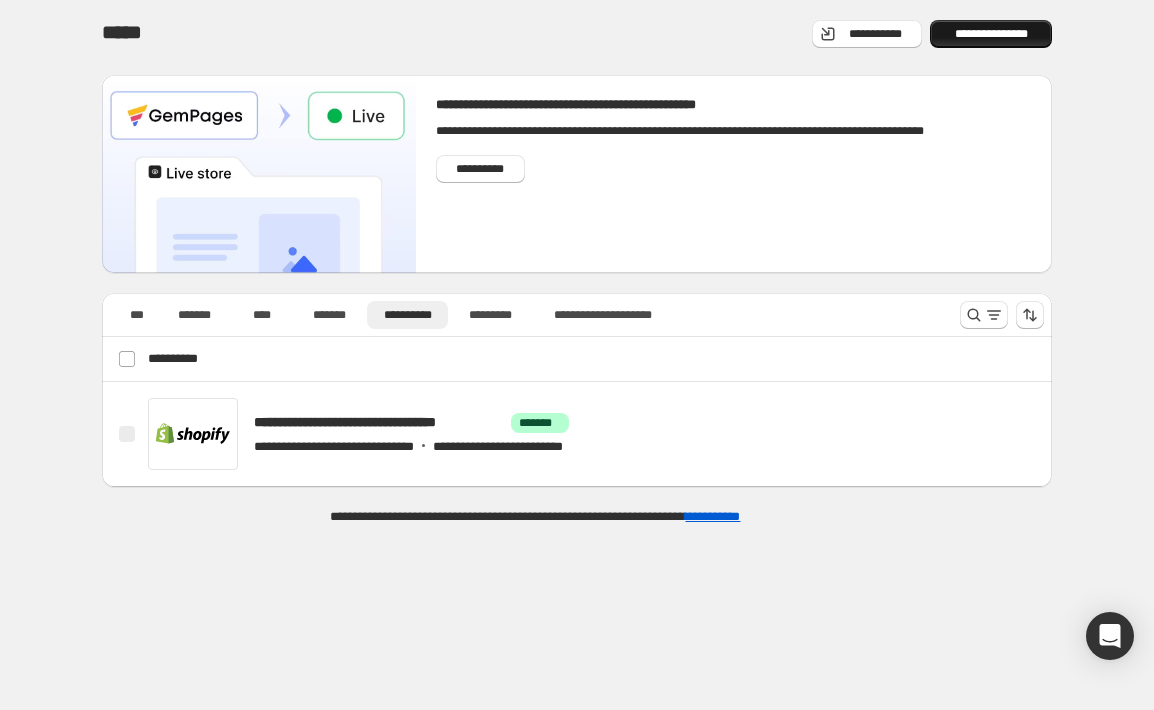 click on "**********" at bounding box center (991, 34) 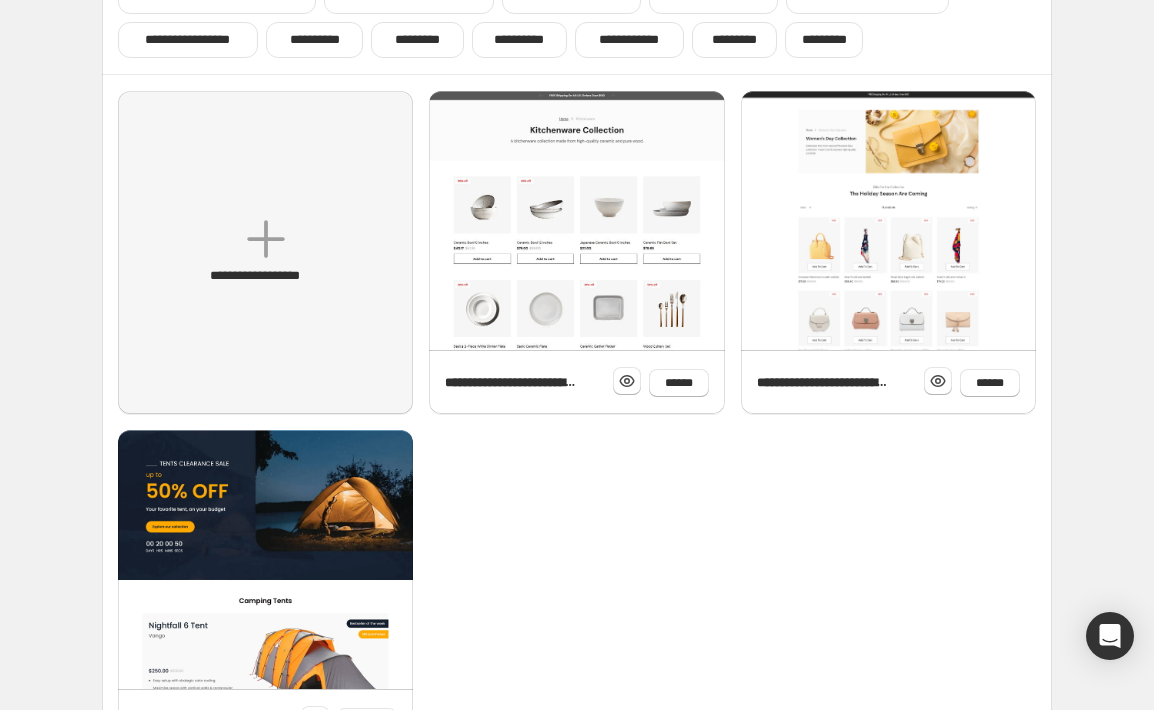 scroll, scrollTop: 187, scrollLeft: 0, axis: vertical 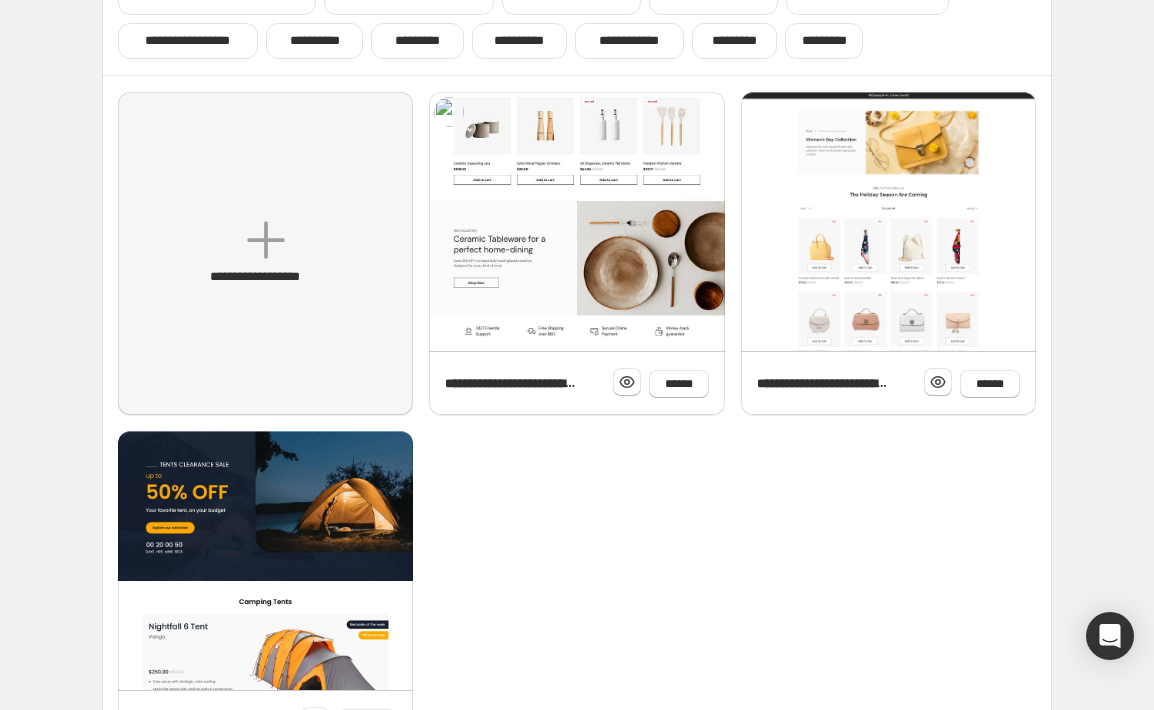 click at bounding box center (576, 78) 